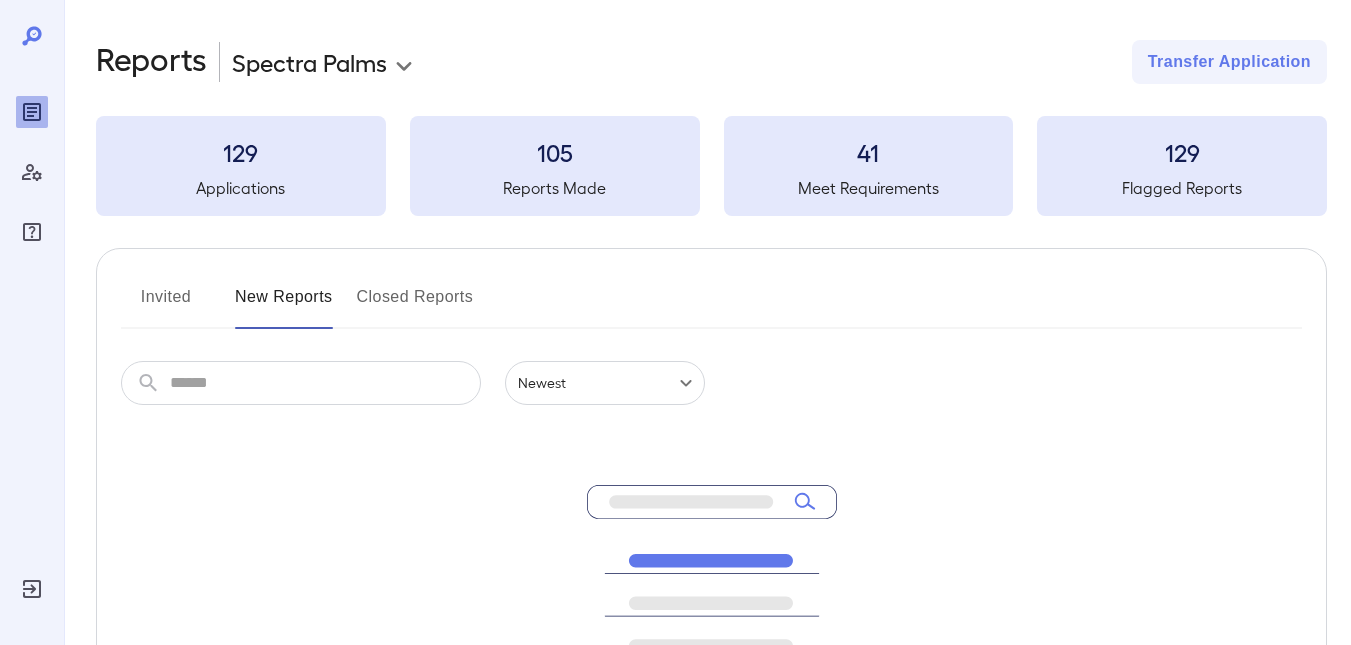 scroll, scrollTop: 0, scrollLeft: 0, axis: both 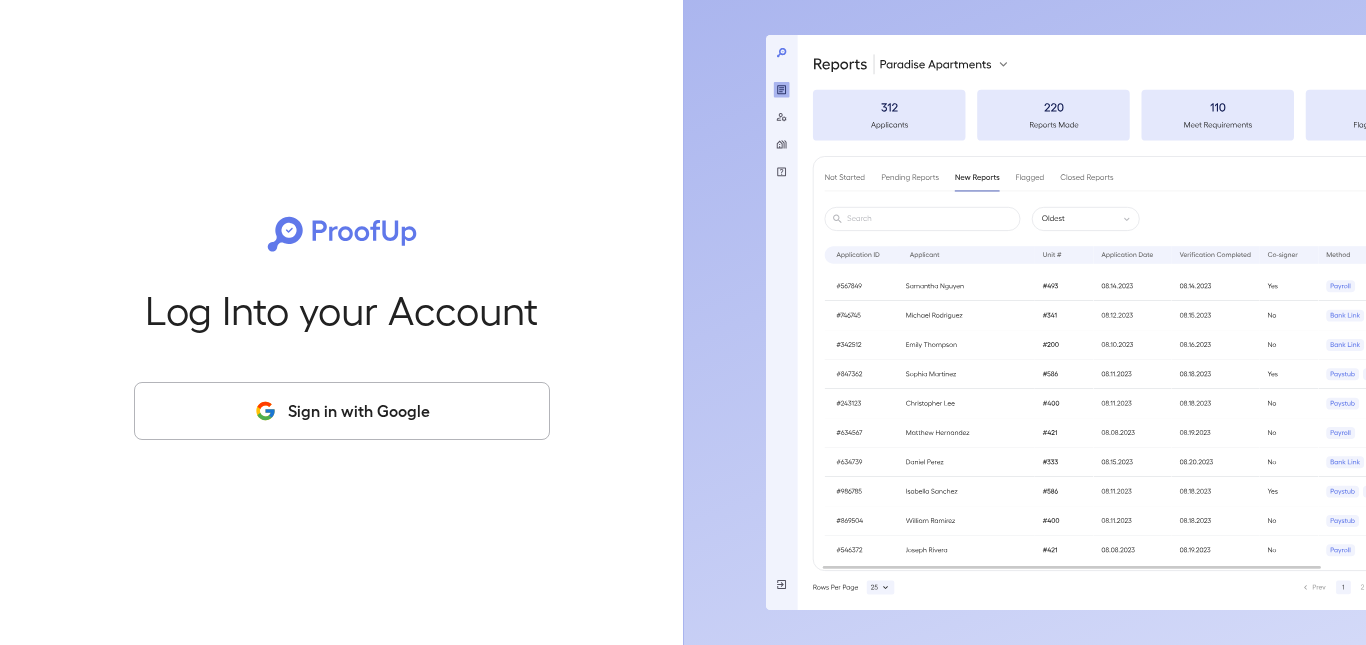 click on "Sign in with Google" at bounding box center [342, 411] 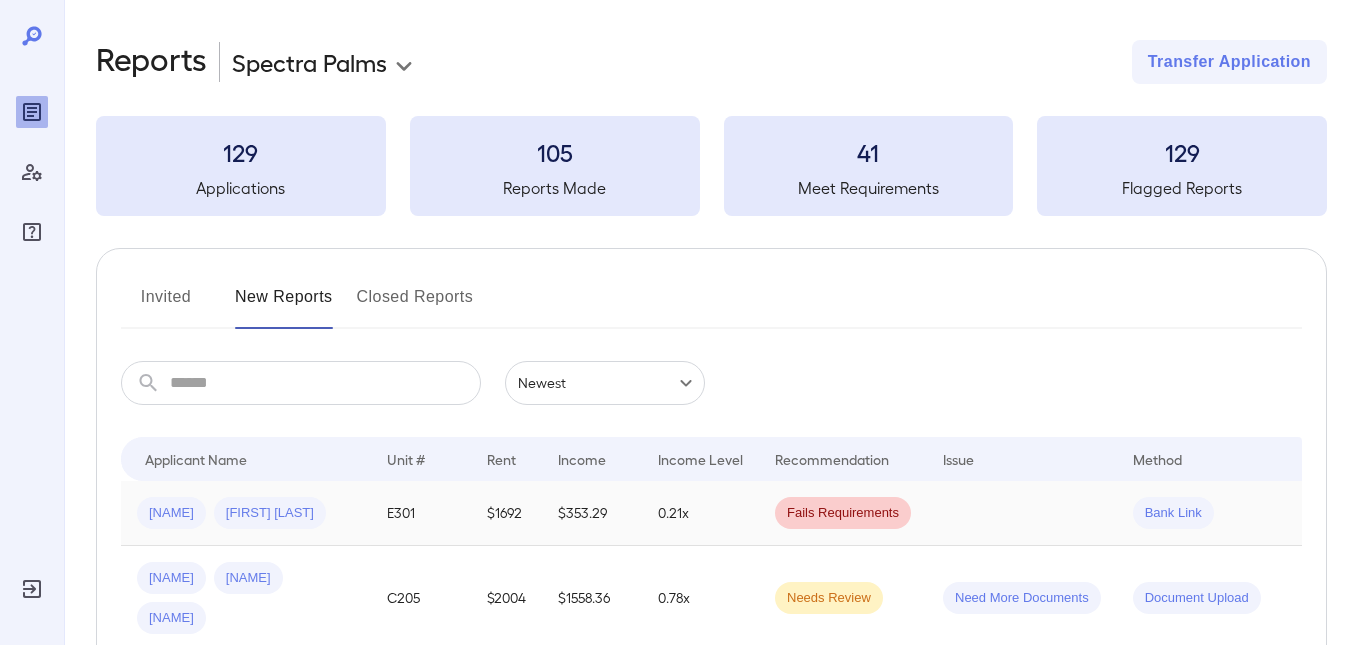 click on "[FIRST] N..." at bounding box center (270, 513) 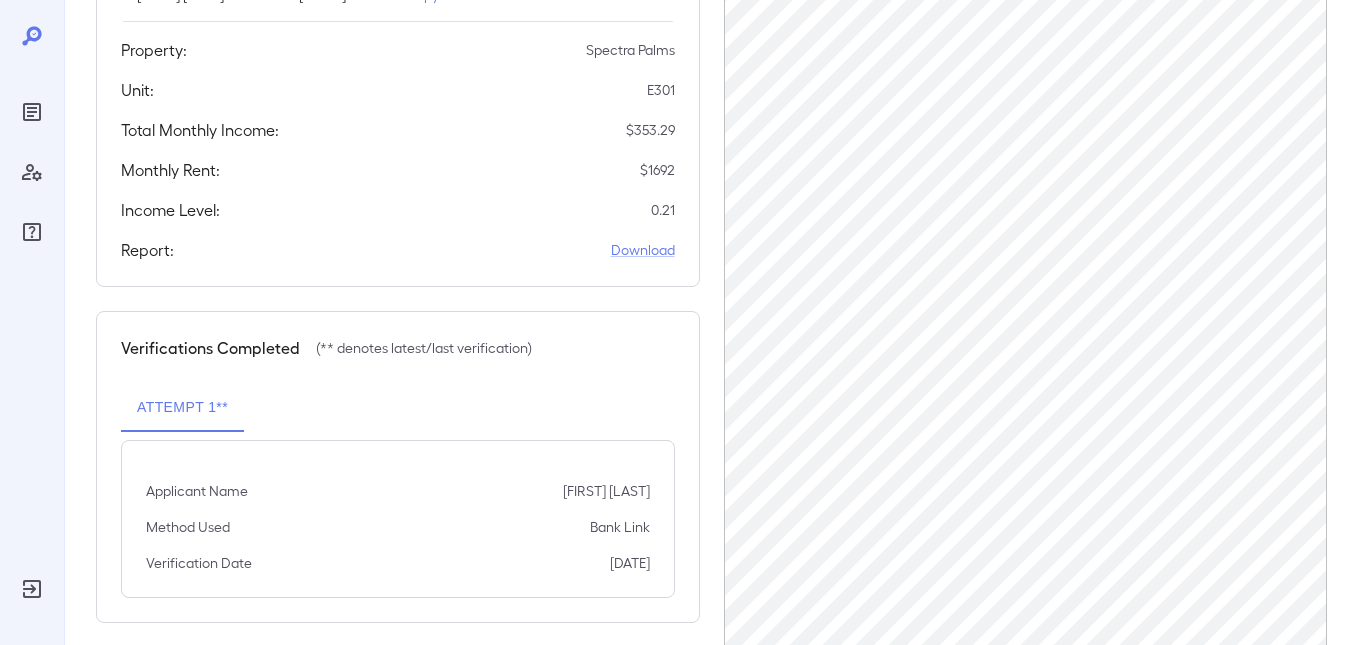 scroll, scrollTop: 428, scrollLeft: 0, axis: vertical 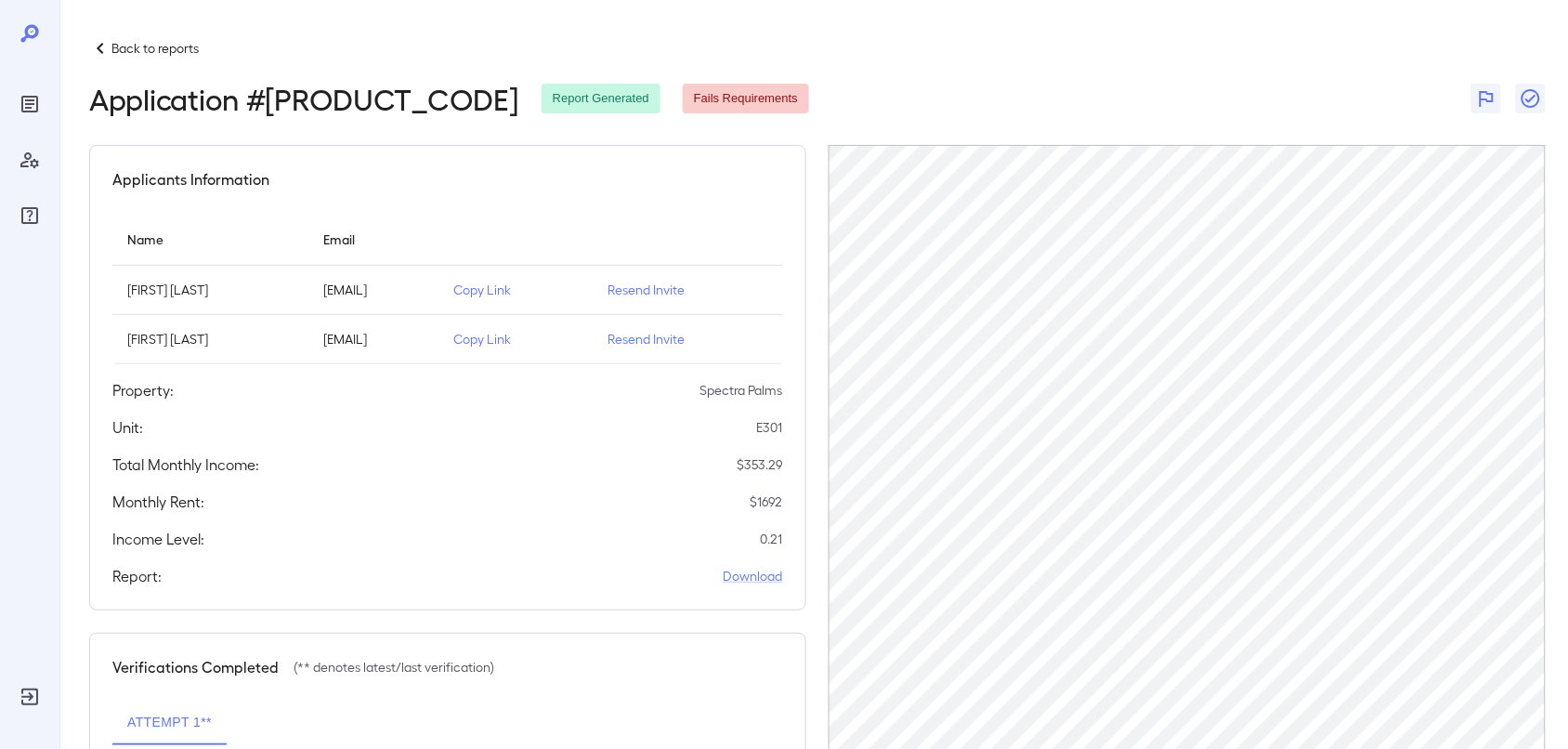 click on "Back to reports" at bounding box center [155, 48] 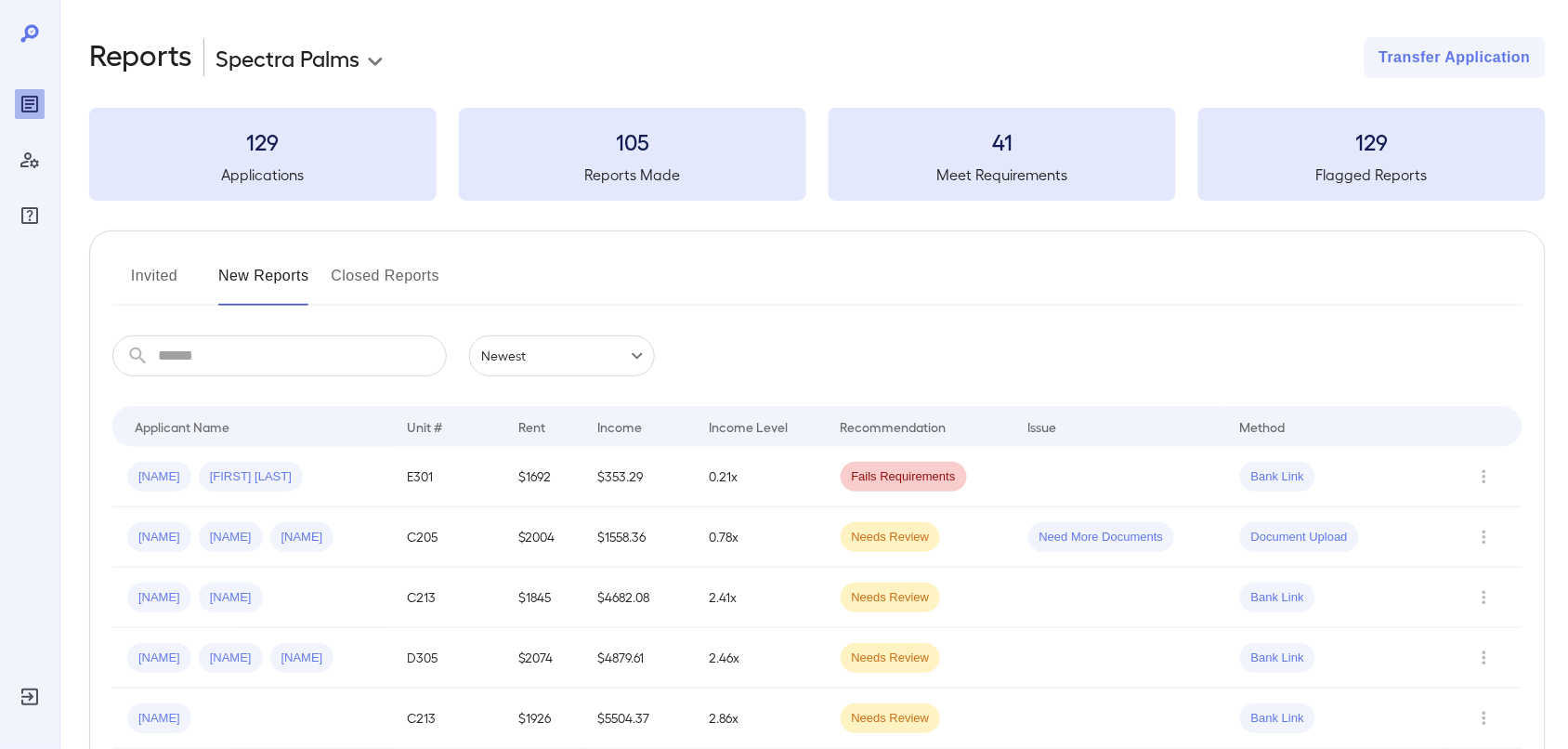 click at bounding box center [1485, 477] 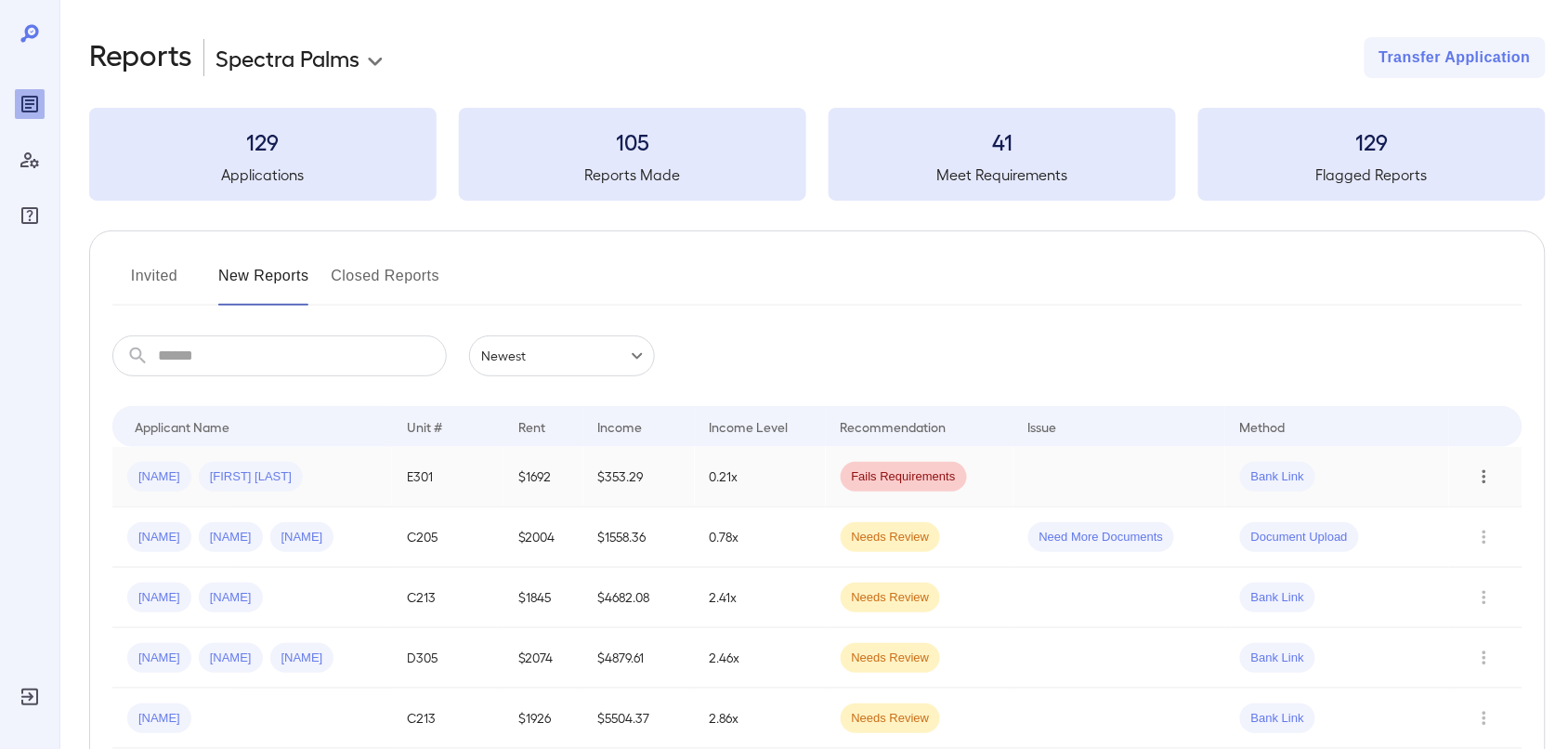click 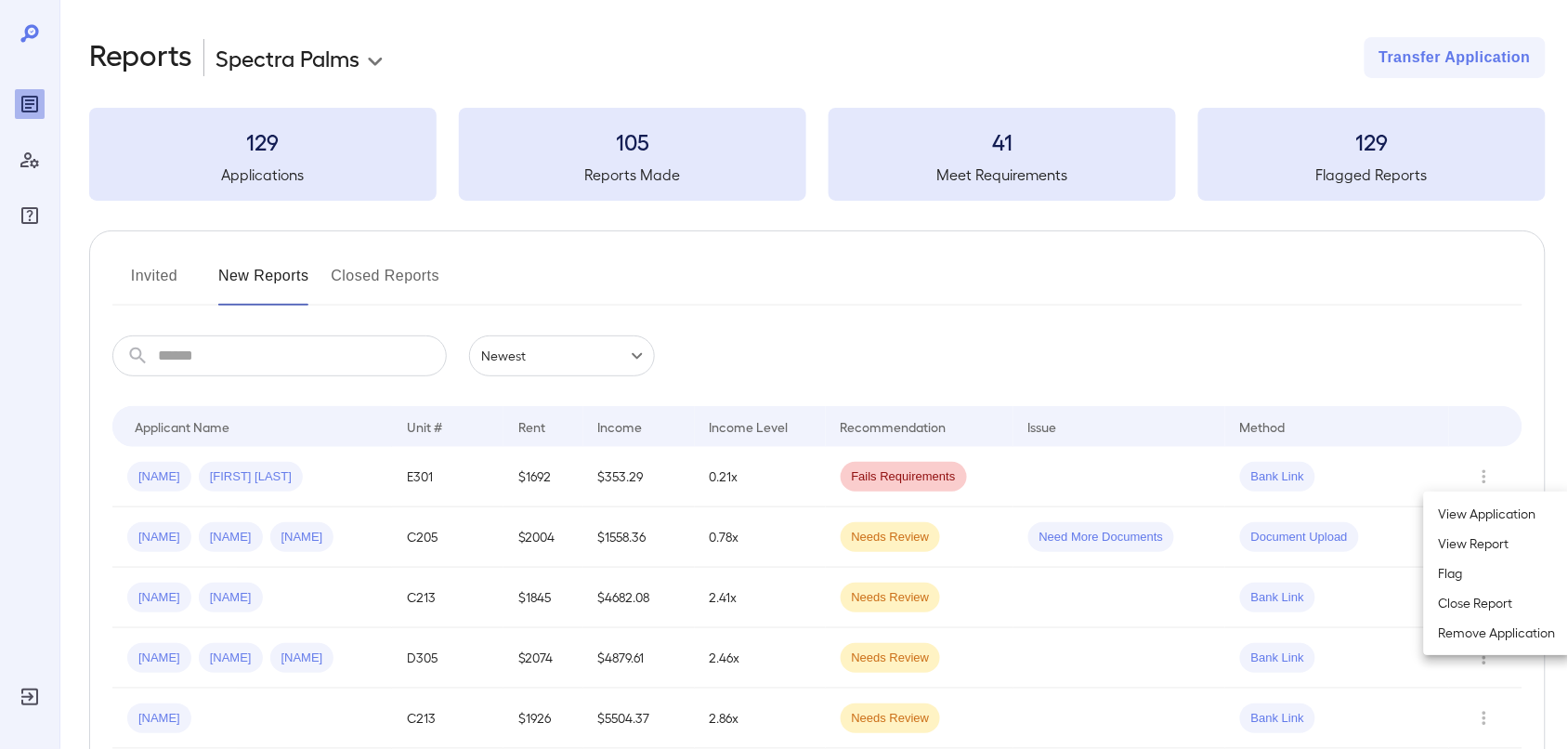 click on "View Report" at bounding box center [1497, 544] 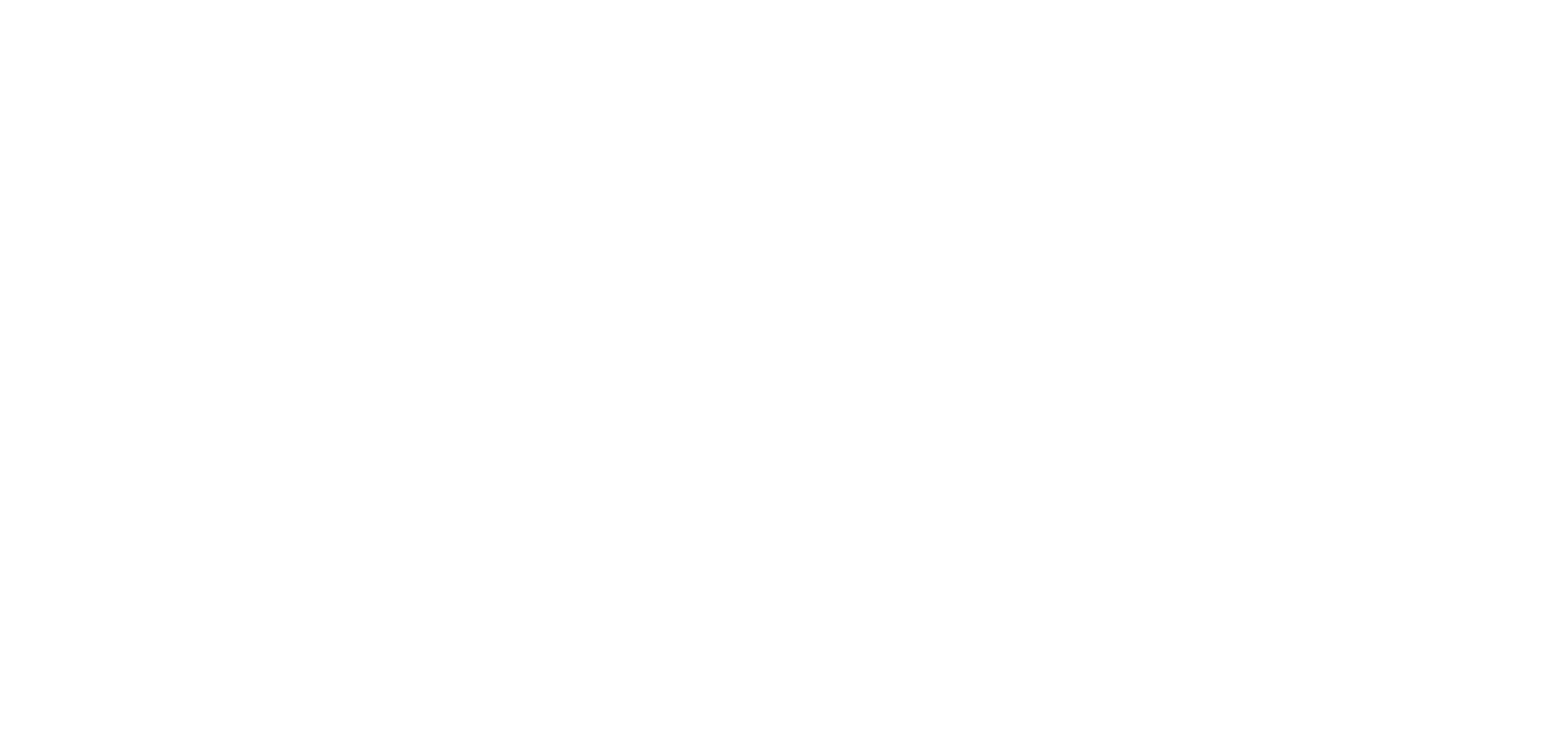 click at bounding box center (784, 0) 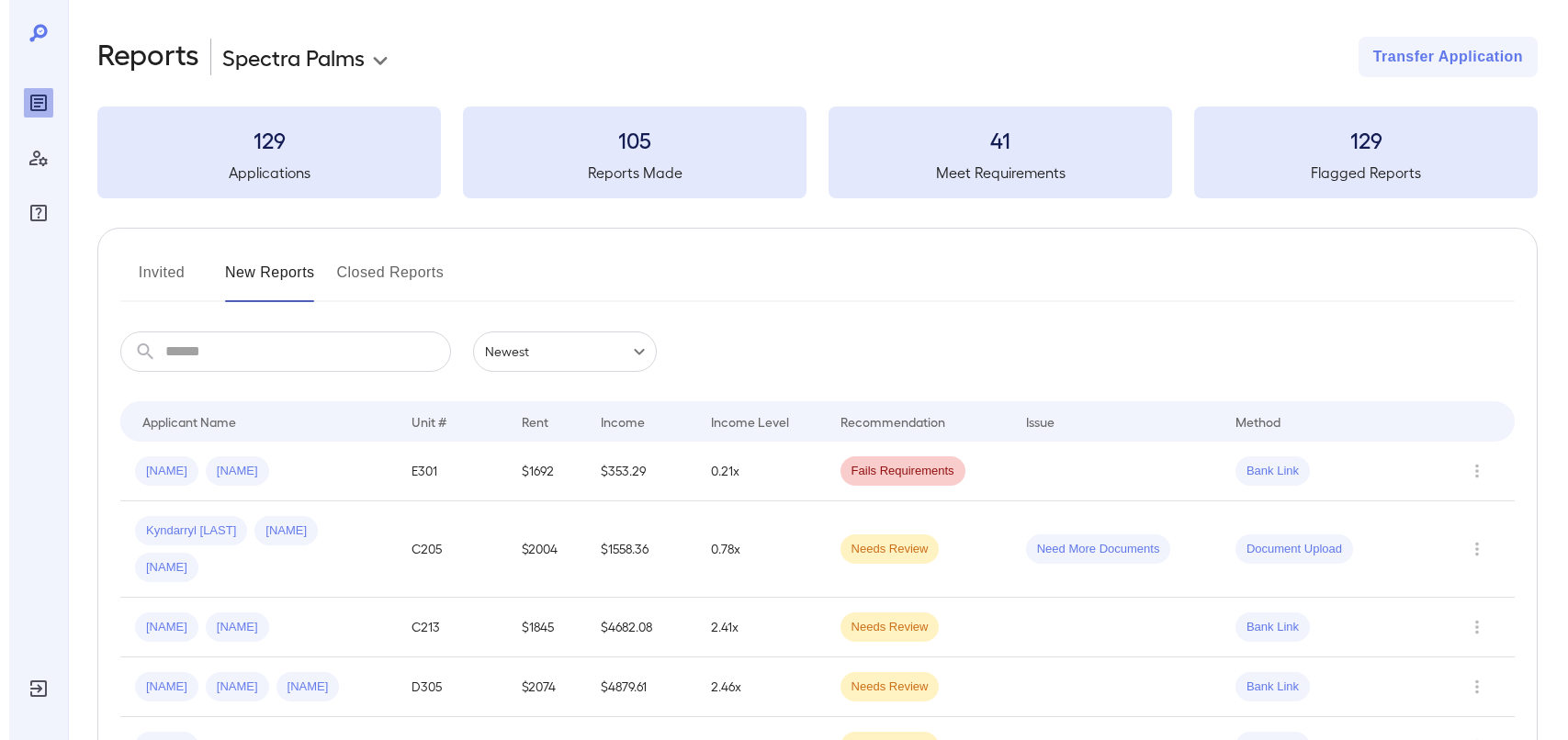 scroll, scrollTop: 0, scrollLeft: 0, axis: both 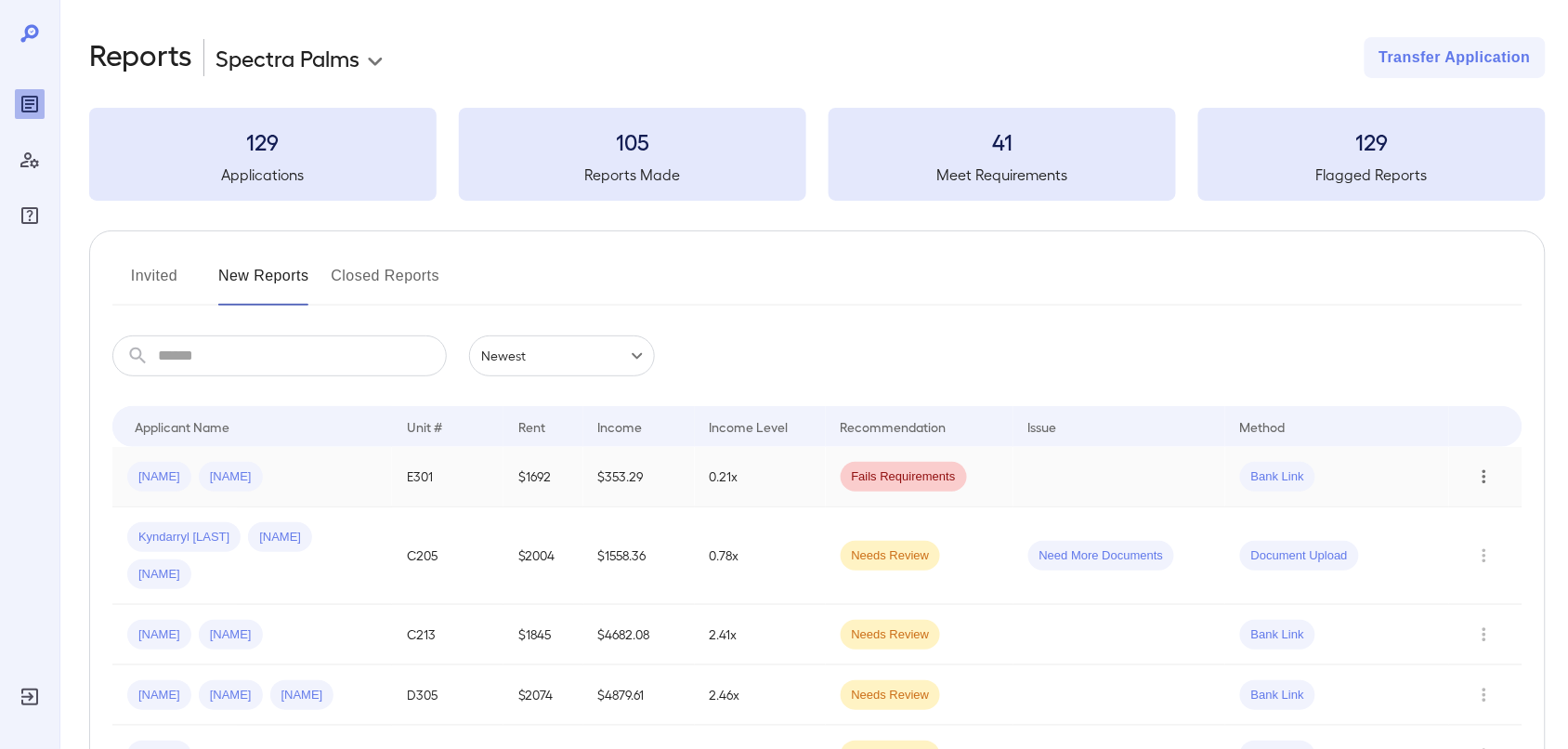 click 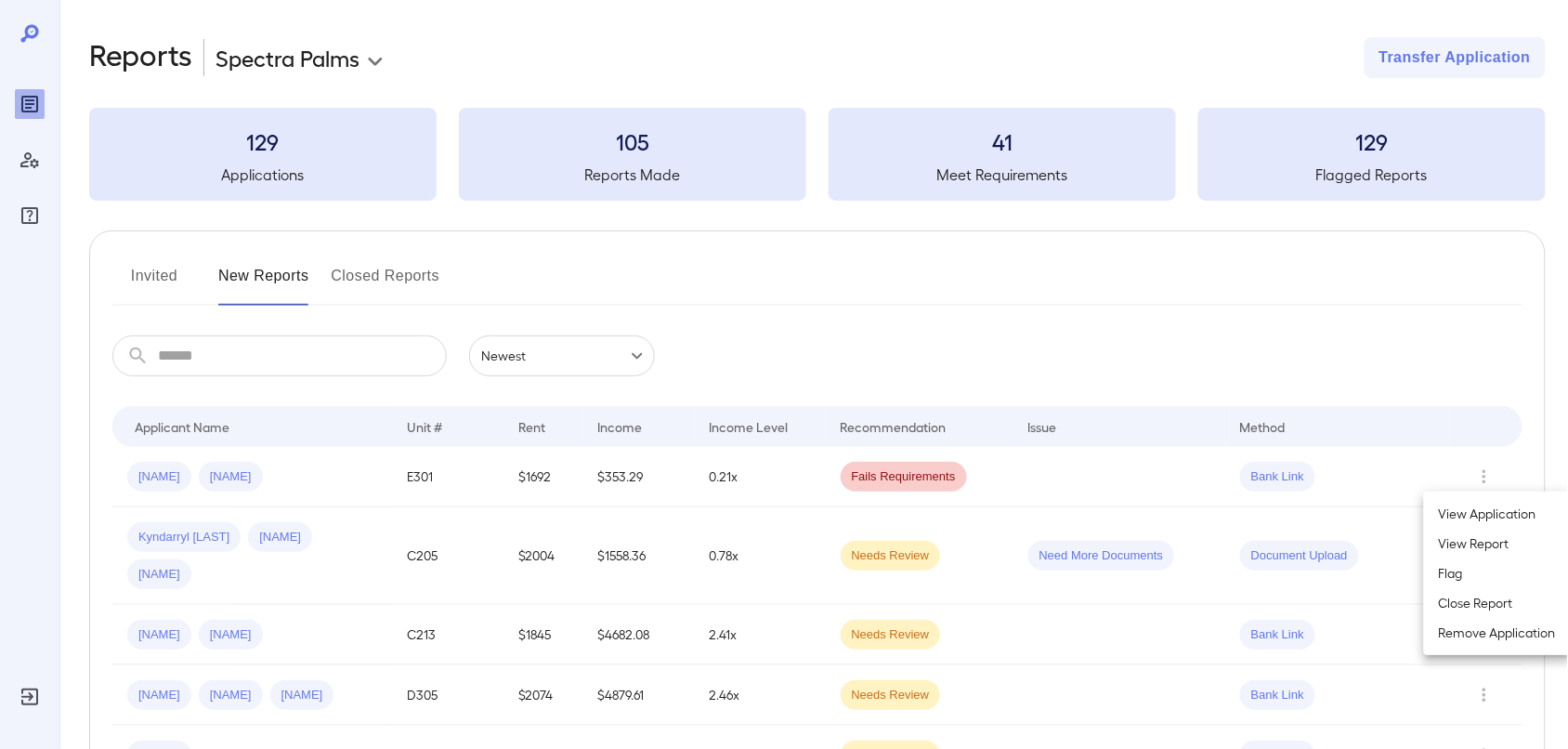 click on "View Report" at bounding box center (1497, 544) 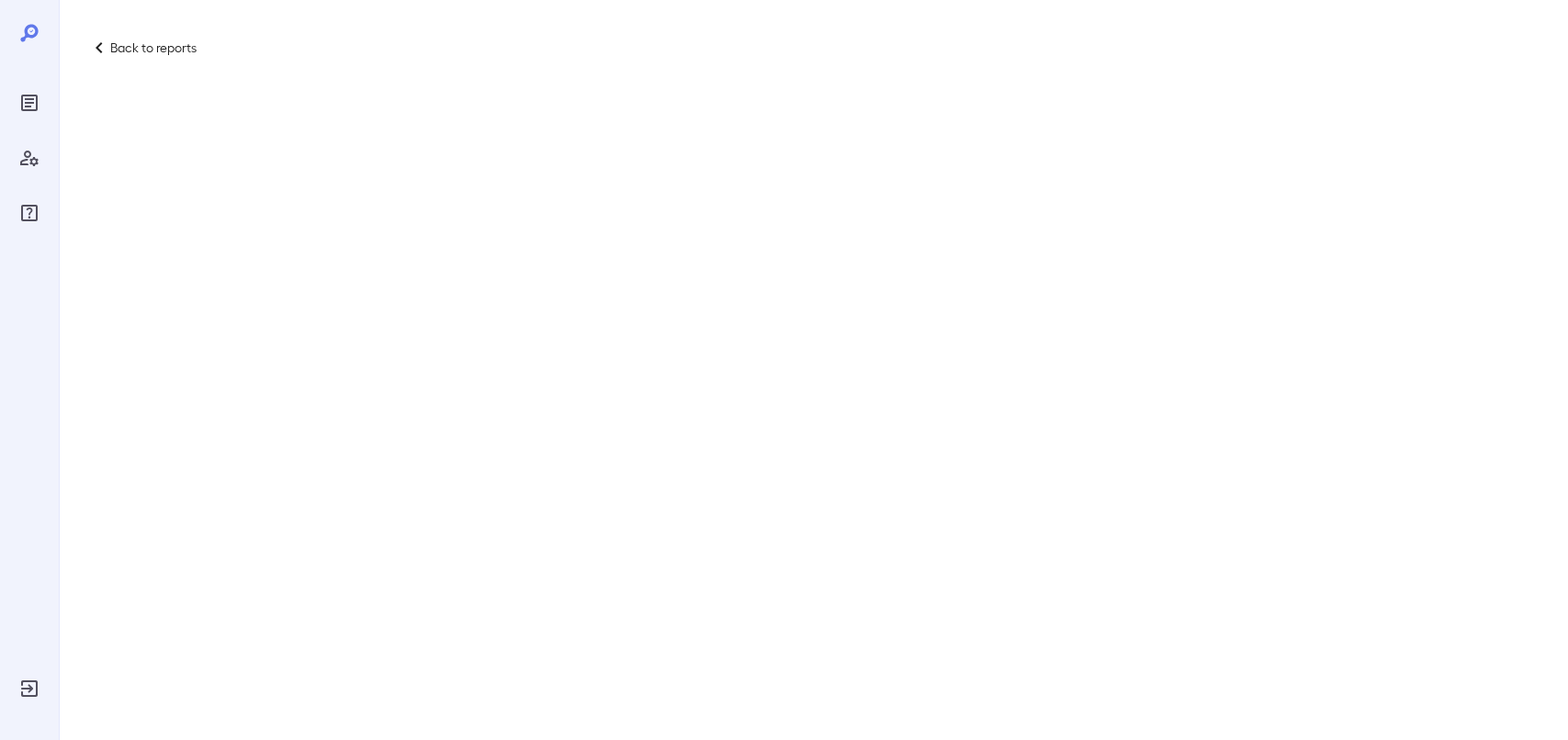 scroll, scrollTop: 0, scrollLeft: 0, axis: both 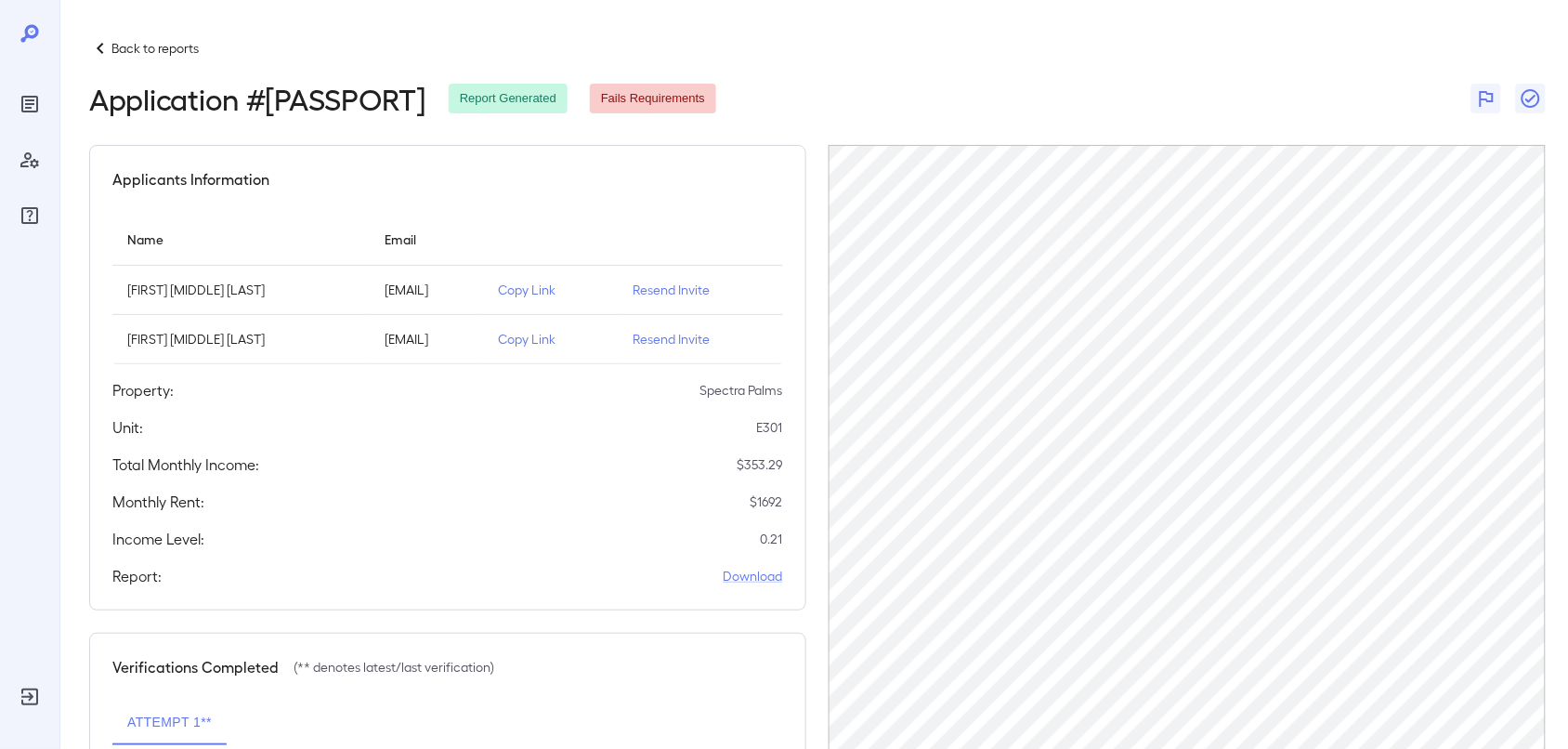 click on "Back to reports" at bounding box center (817, 48) 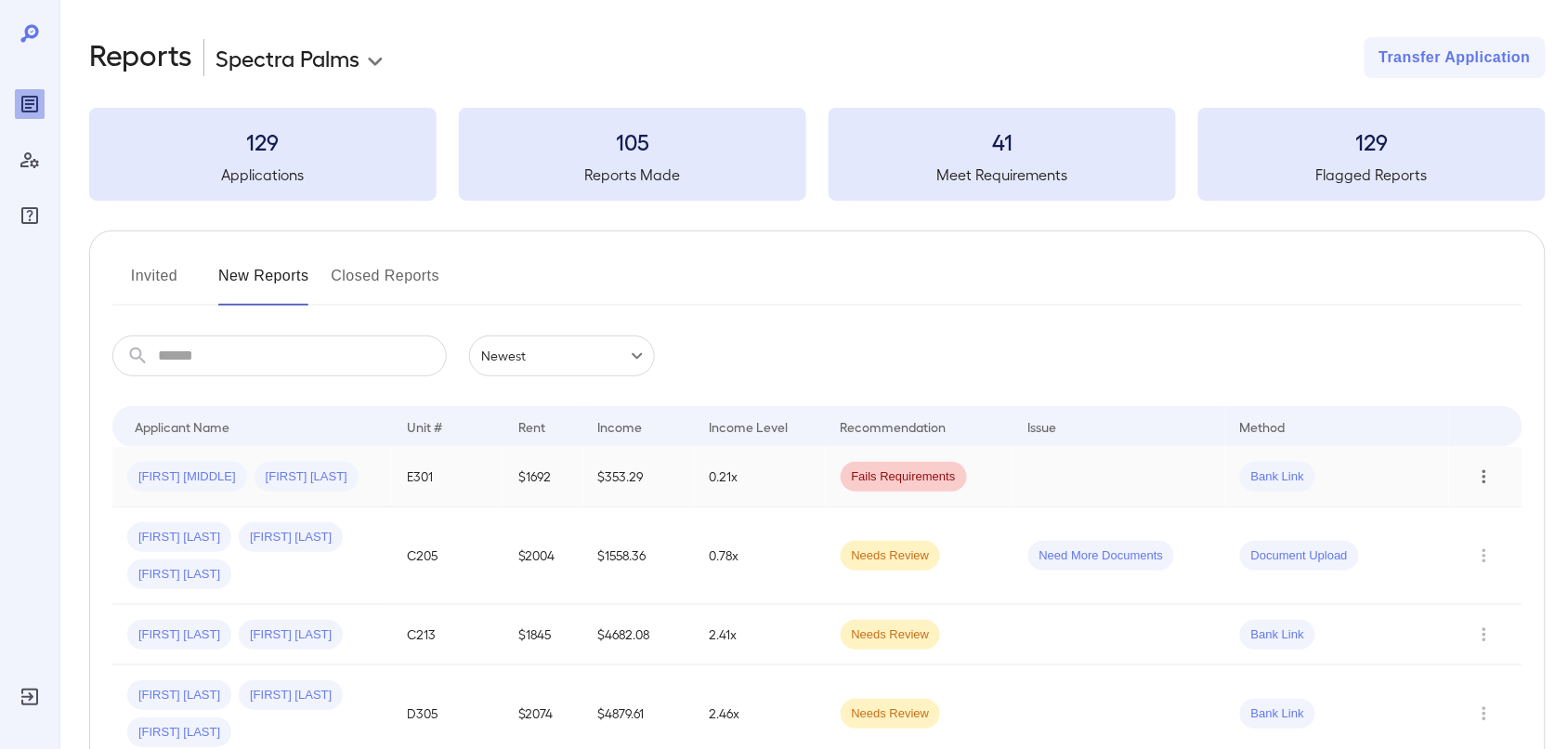 click 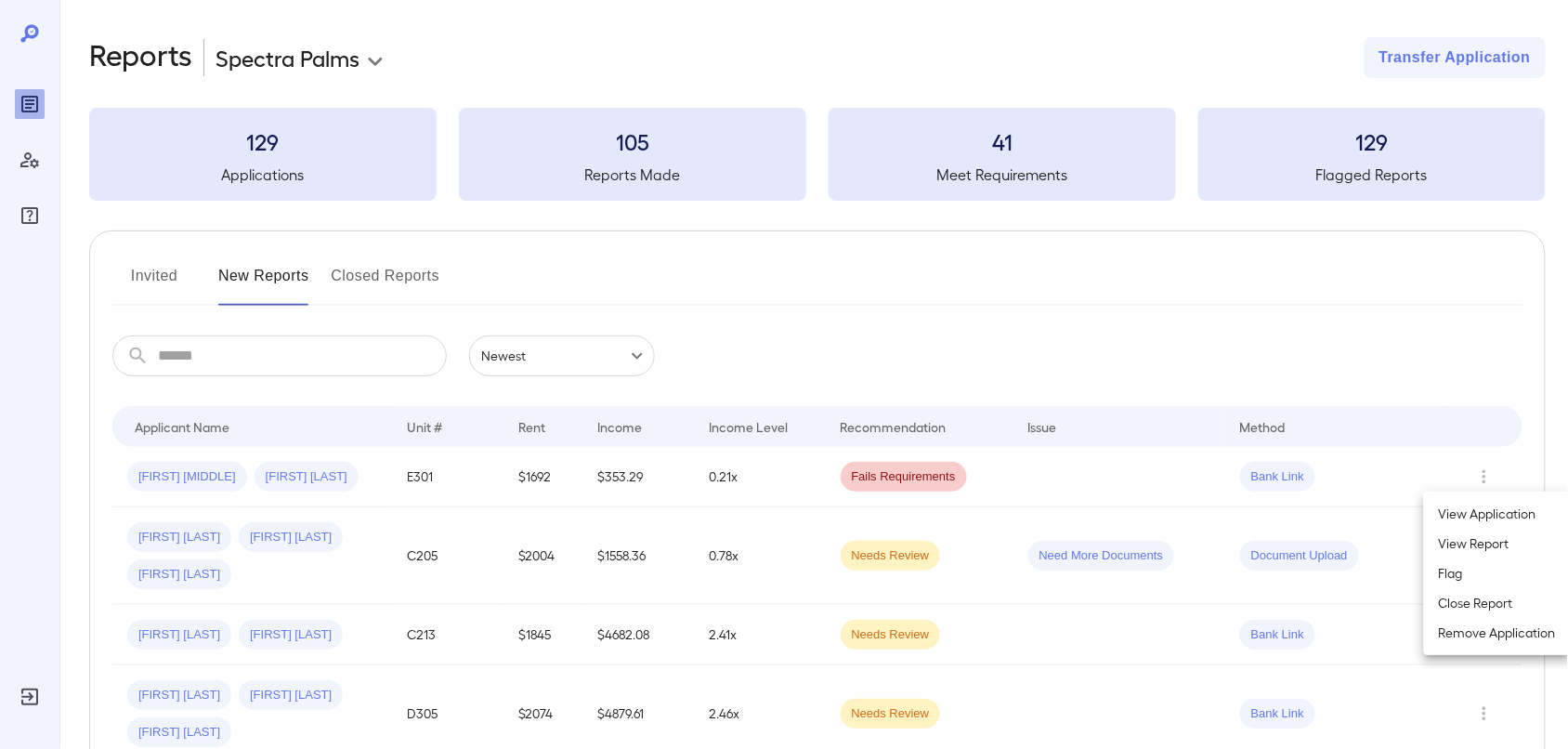 click on "View Report" at bounding box center [1497, 544] 